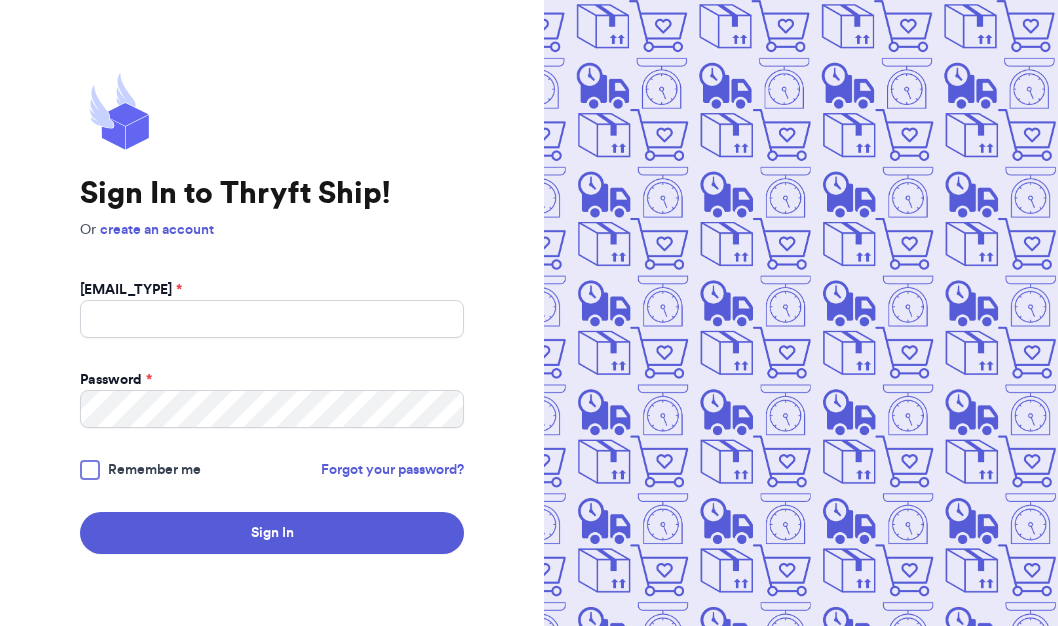 scroll, scrollTop: 0, scrollLeft: 0, axis: both 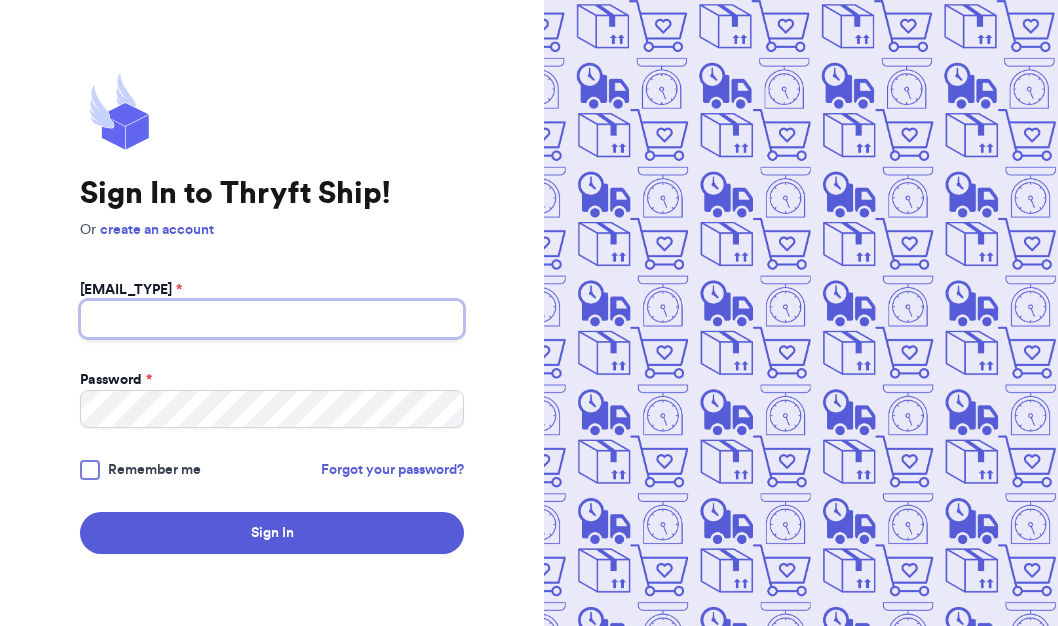 type on "[USERNAME]@[DOMAIN]" 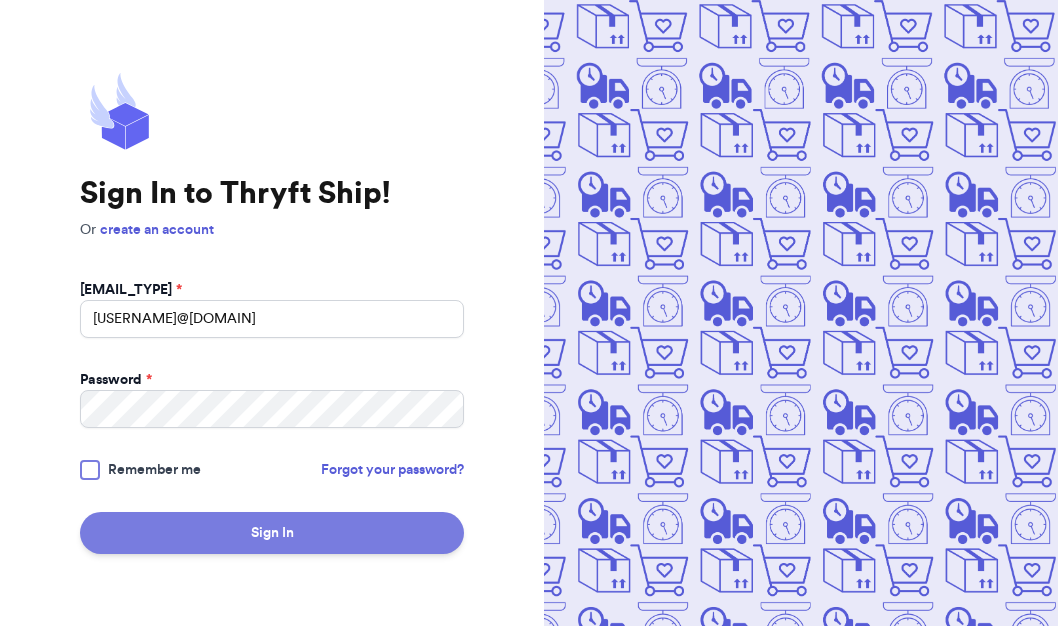 click on "Sign In" at bounding box center [272, 533] 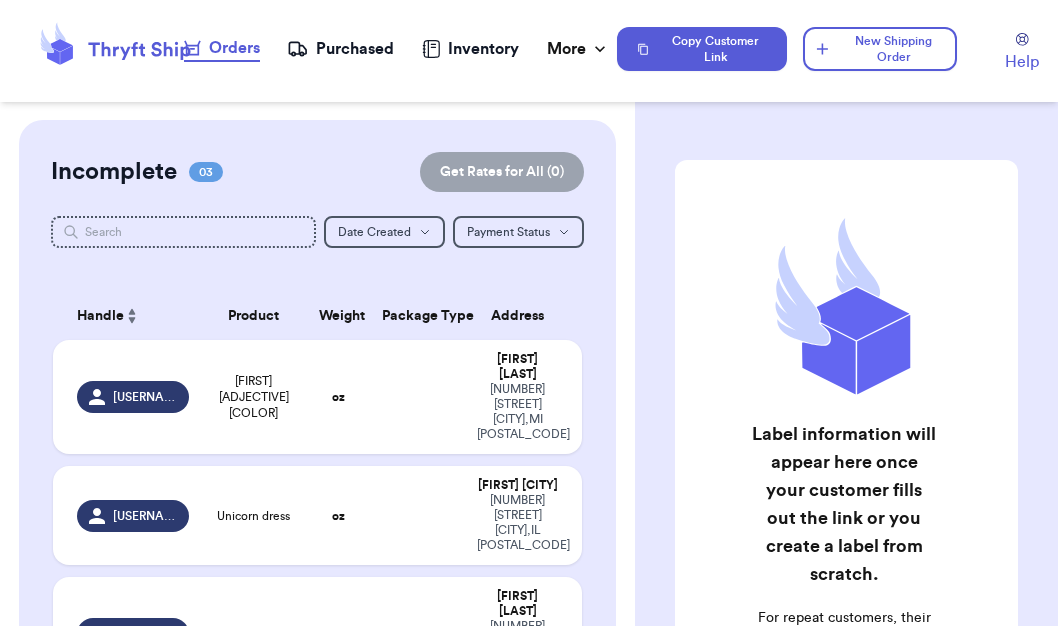 scroll, scrollTop: 0, scrollLeft: 0, axis: both 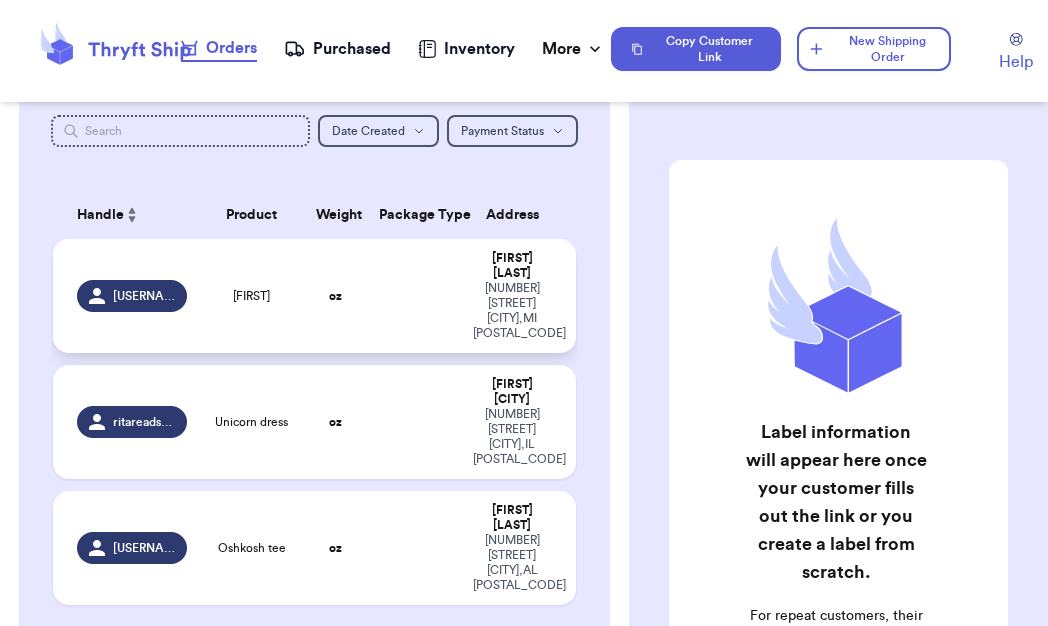 click on "[USERNAME]" at bounding box center [144, 296] 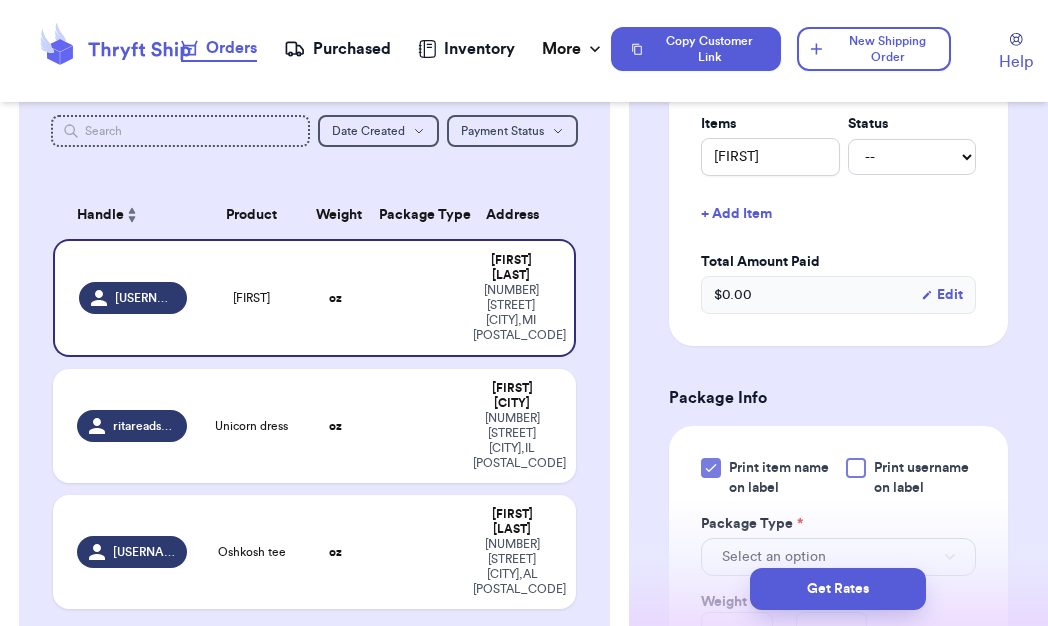 scroll, scrollTop: 542, scrollLeft: 0, axis: vertical 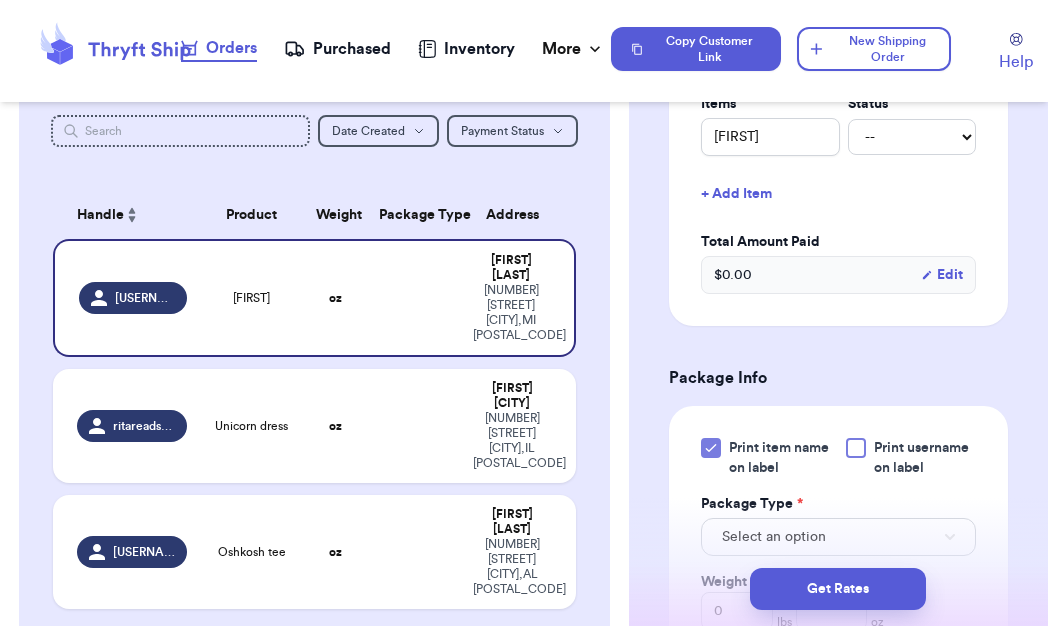 click on "+ Add Item" at bounding box center [838, 194] 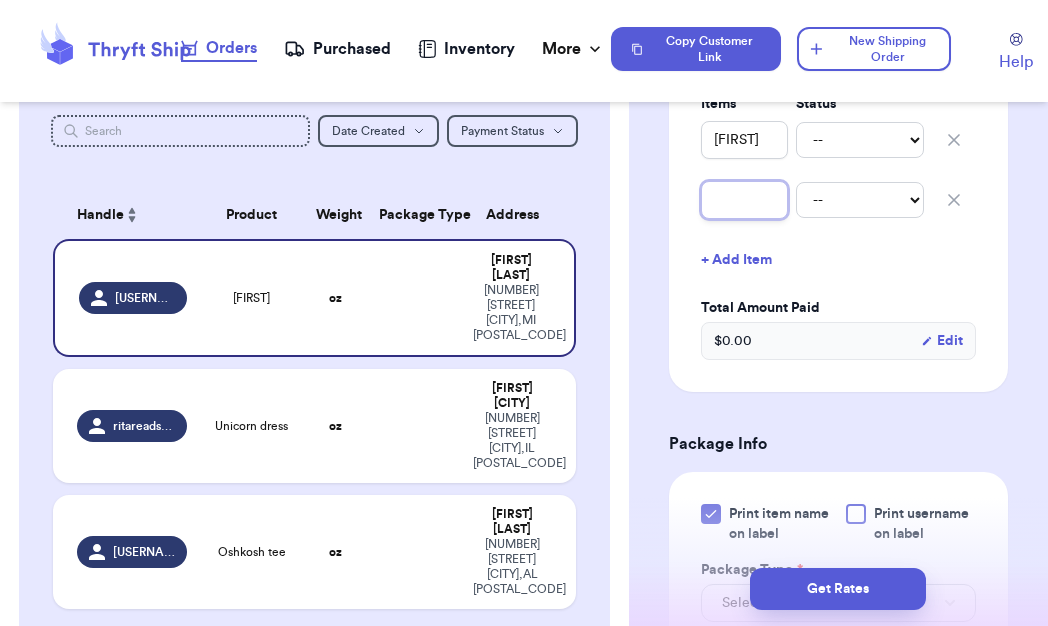 click at bounding box center (744, 200) 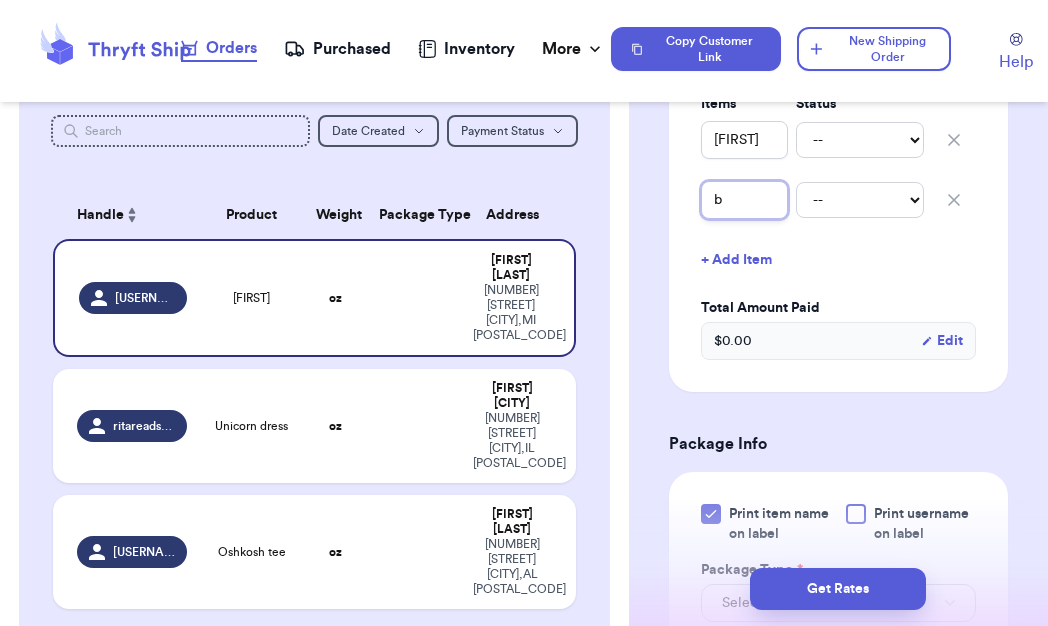 type 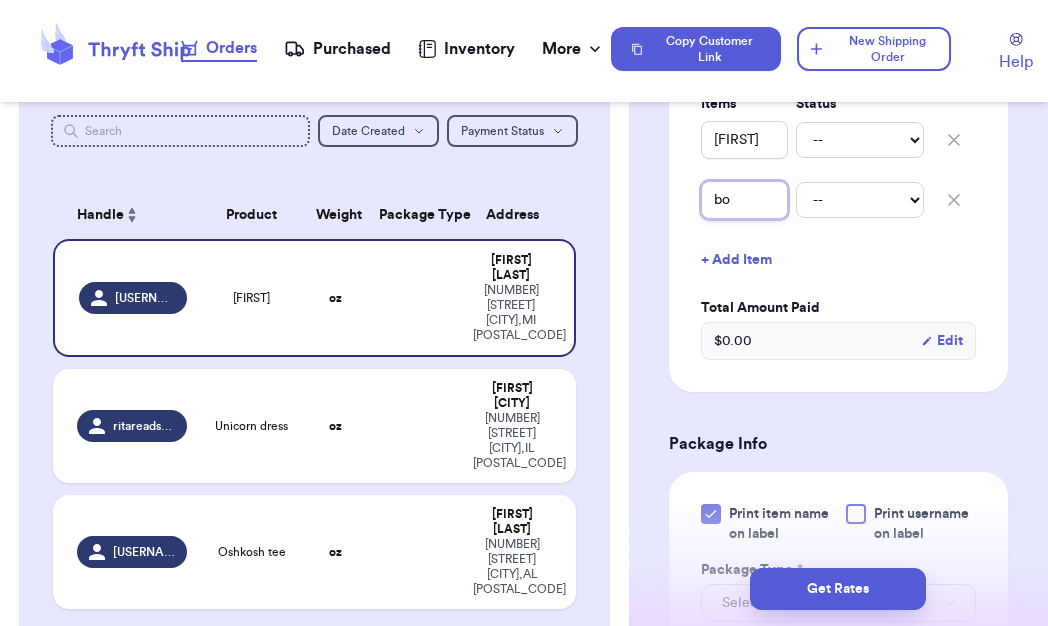 type 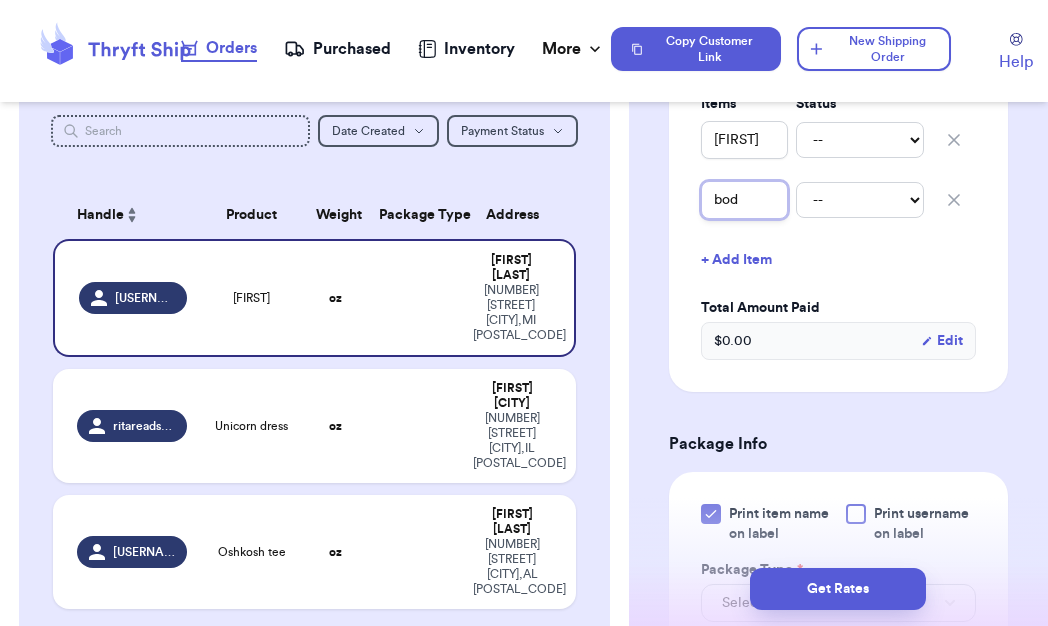 type 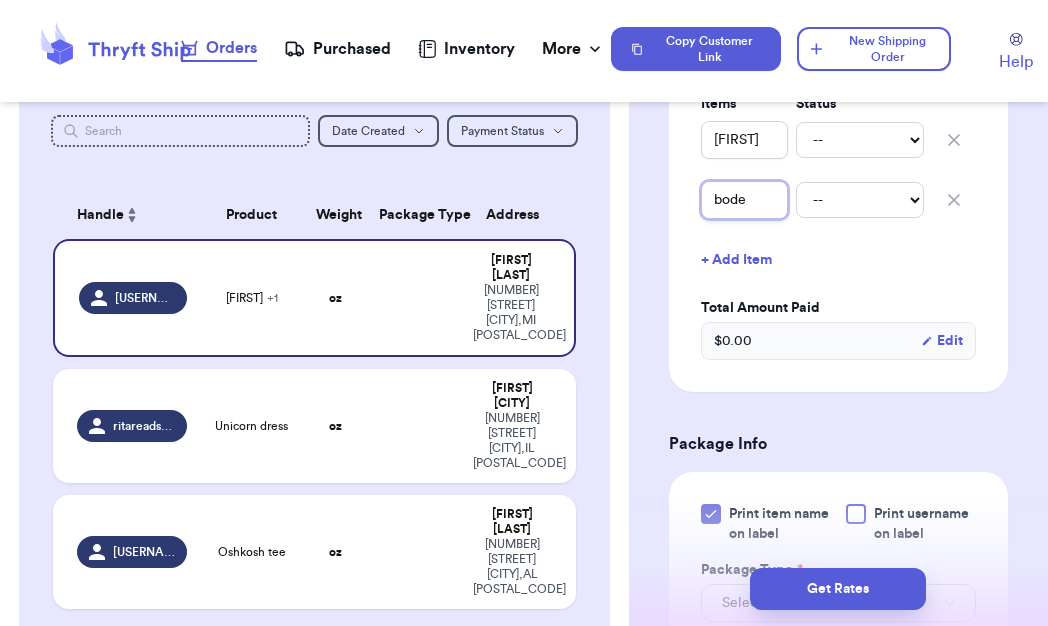 type 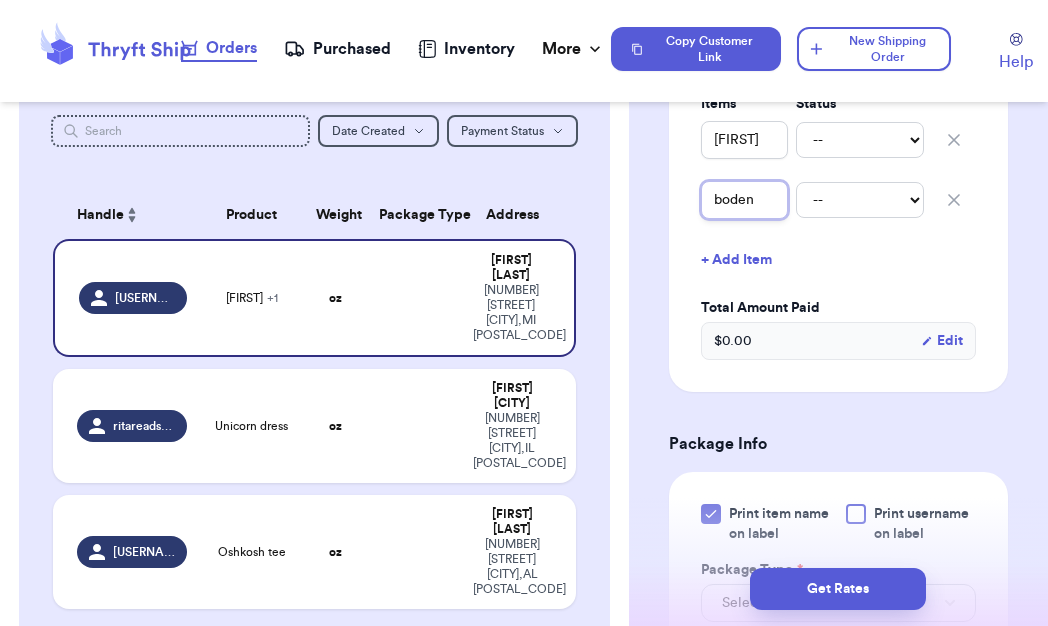 type 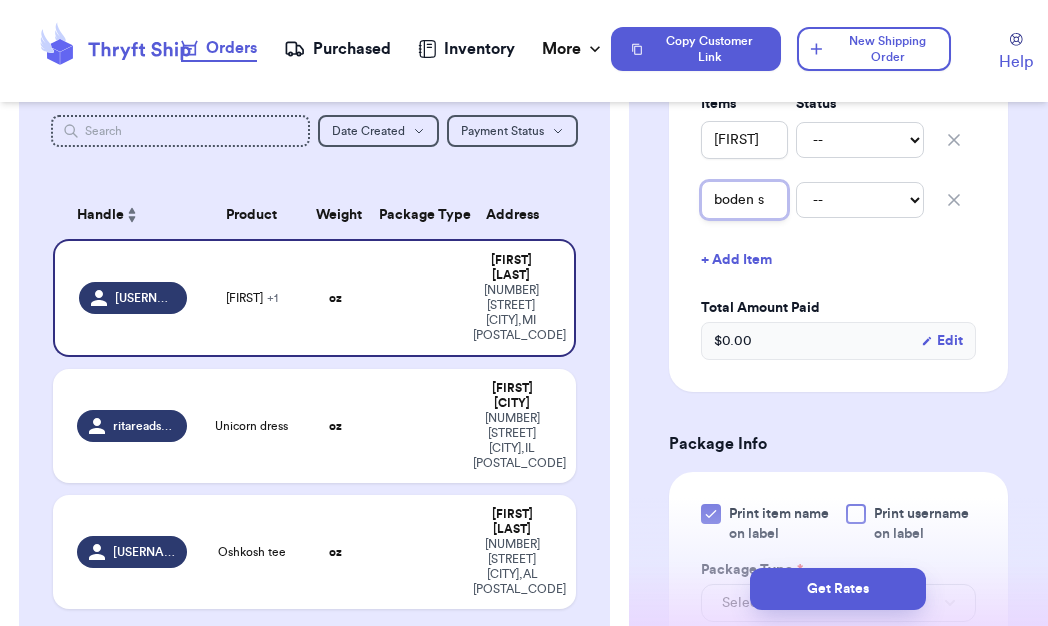 type 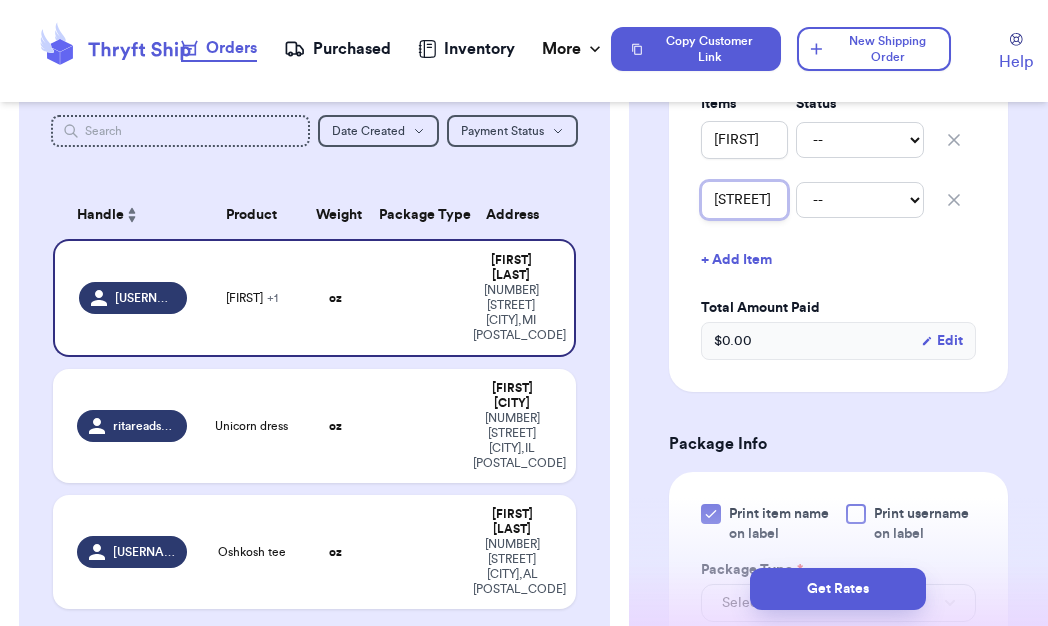 type 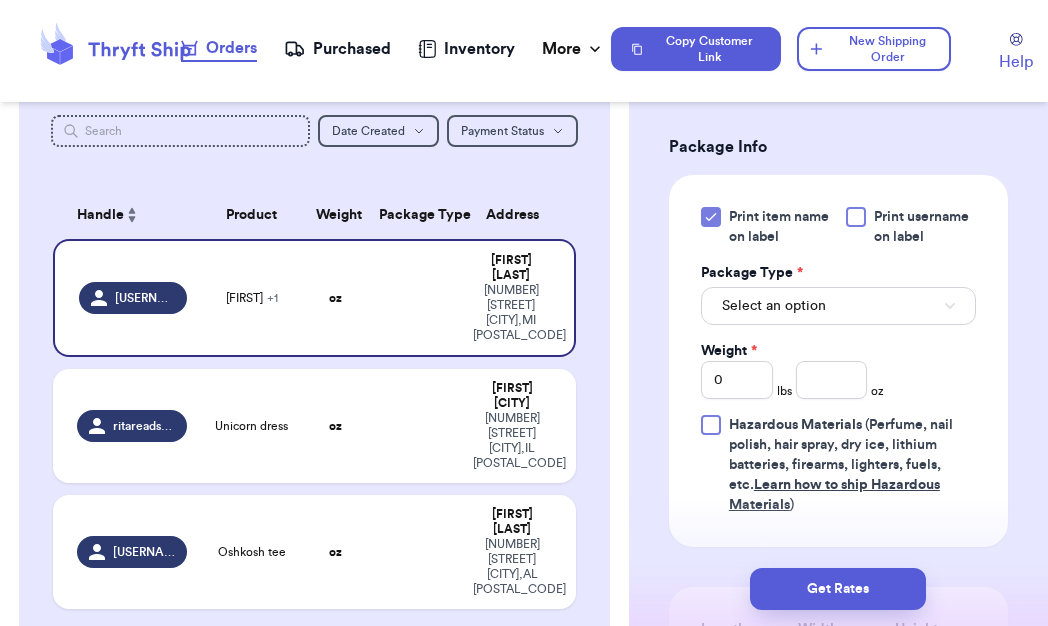 scroll, scrollTop: 859, scrollLeft: 0, axis: vertical 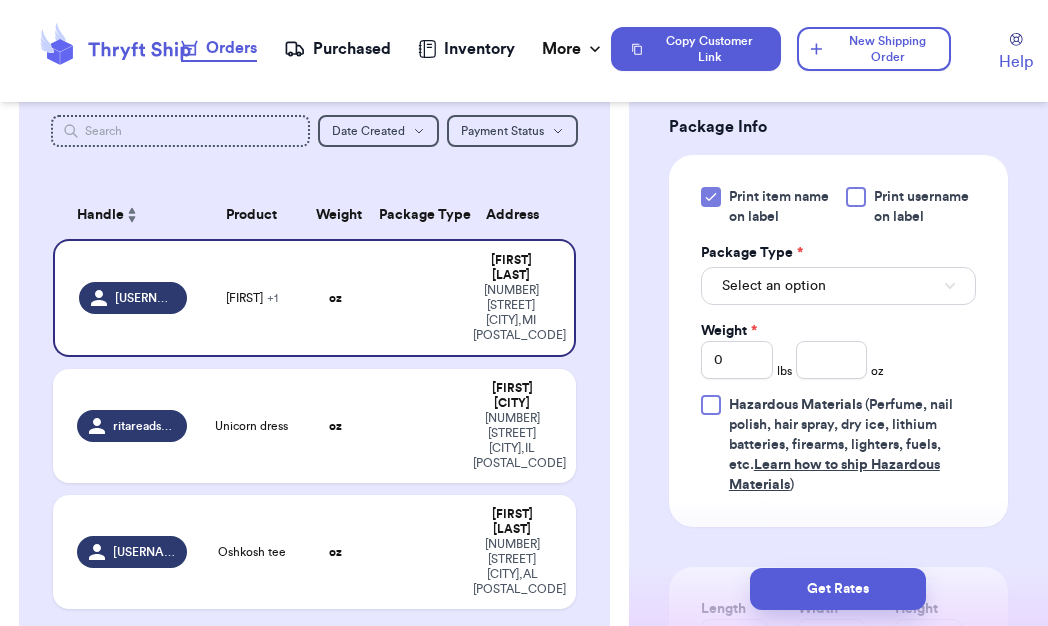type on "[STREET]" 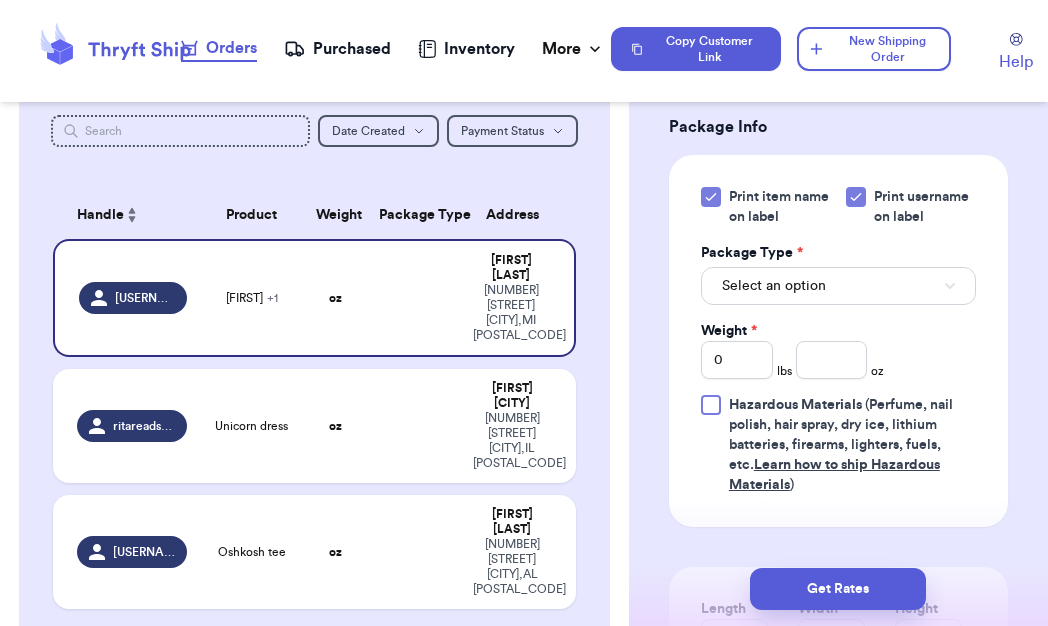 click on "Select an option" at bounding box center [838, 286] 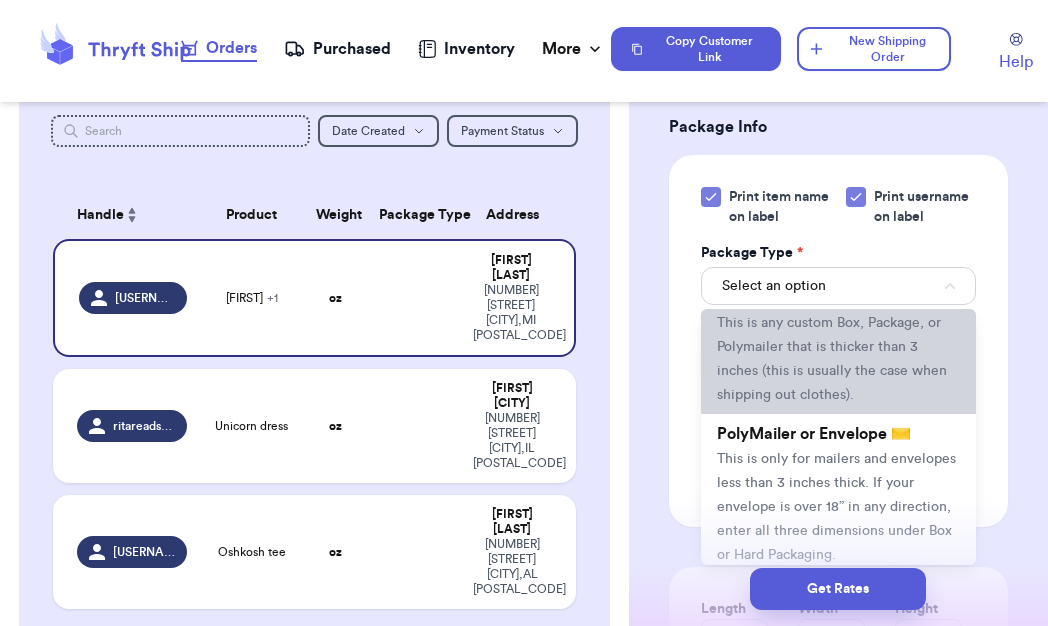 scroll, scrollTop: 114, scrollLeft: 0, axis: vertical 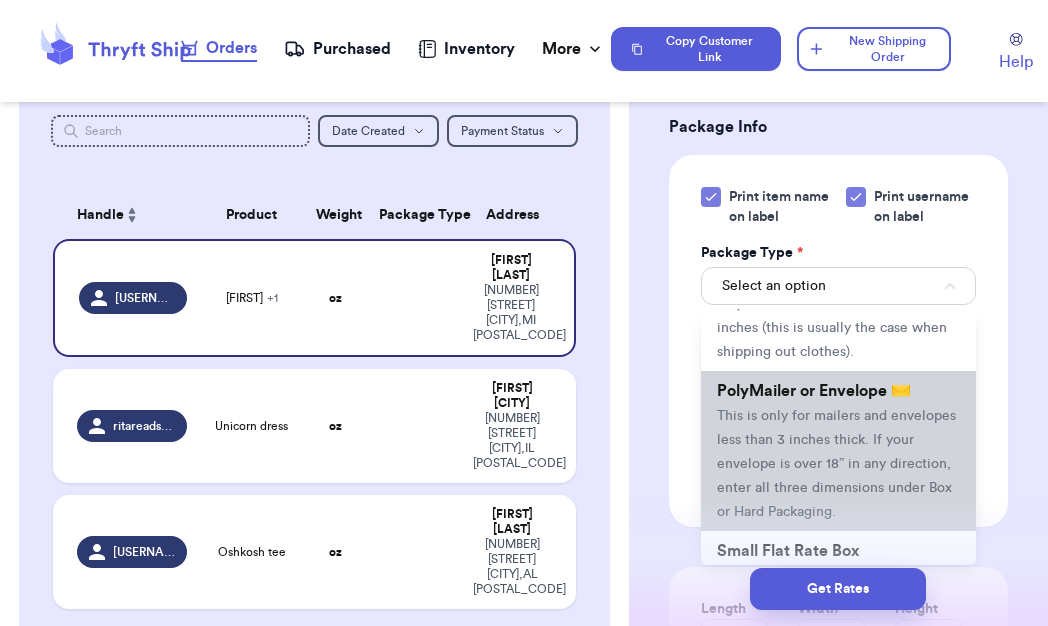click on "This is only for mailers and envelopes less than 3 inches thick. If your envelope is over 18” in any direction, enter all three dimensions under Box or Hard Packaging." at bounding box center (836, 464) 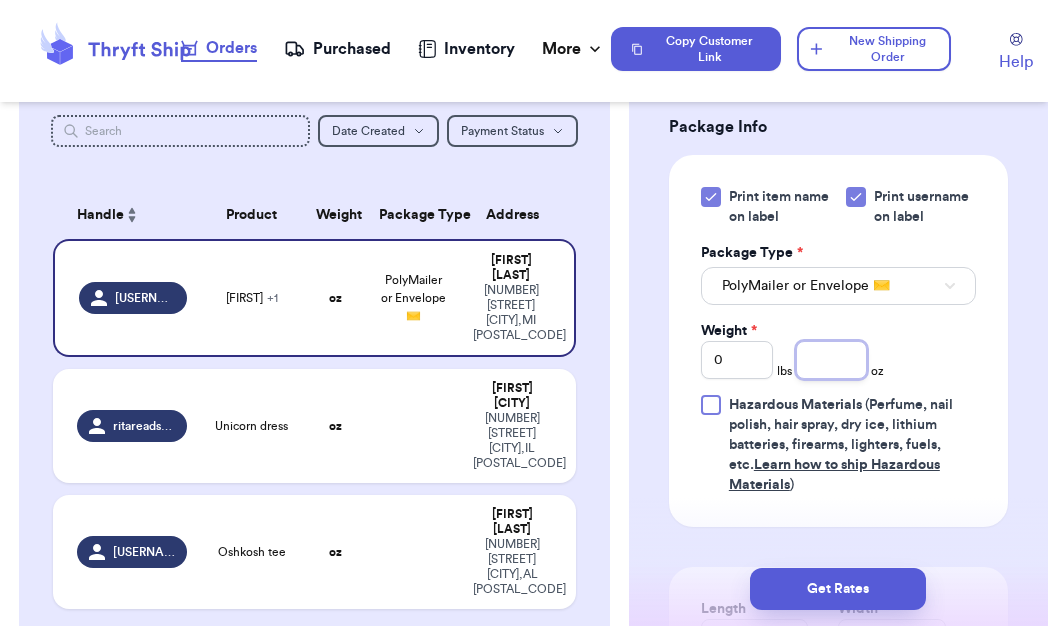 click at bounding box center [832, 360] 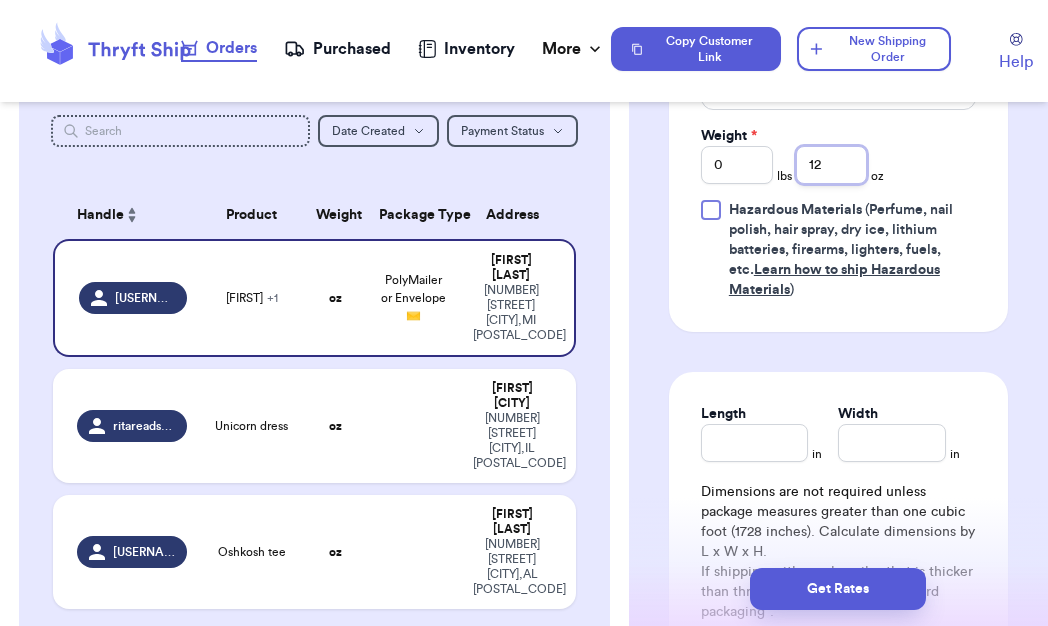 scroll, scrollTop: 1100, scrollLeft: 0, axis: vertical 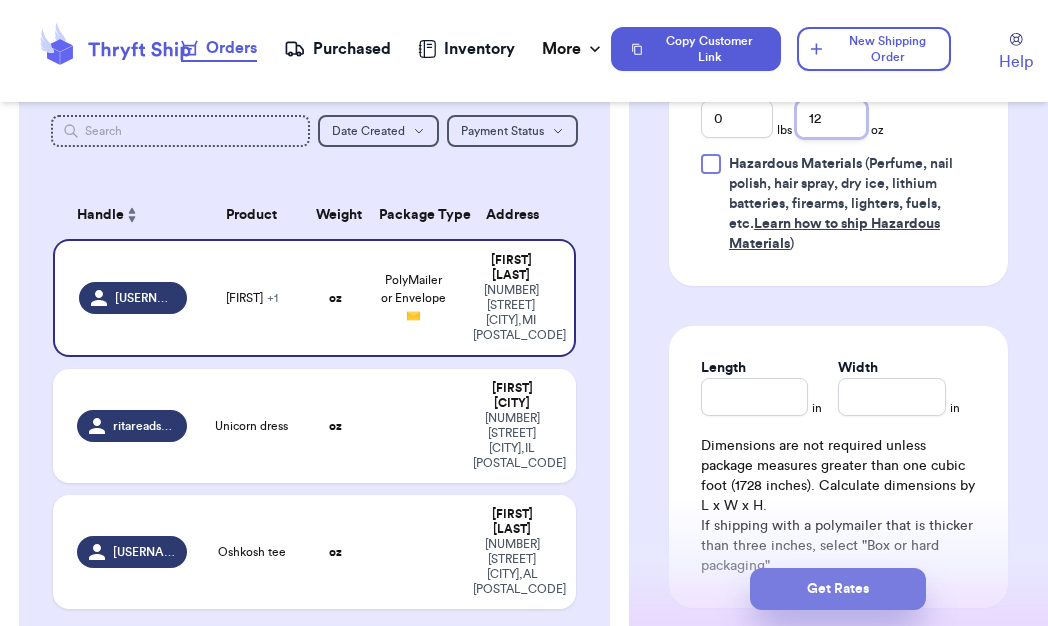 type on "12" 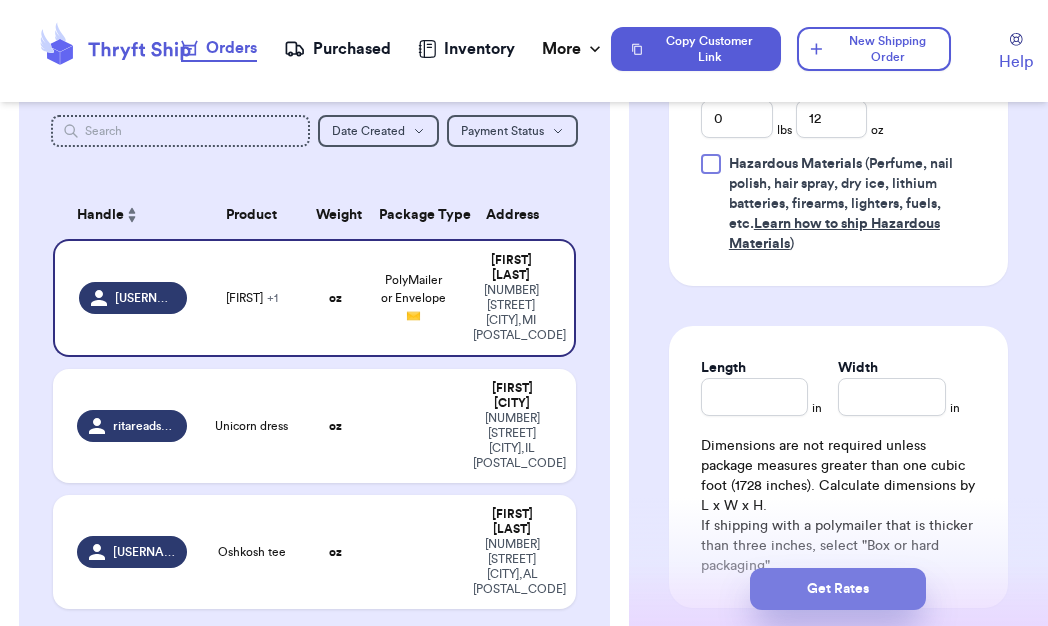 click on "Get Rates" at bounding box center (838, 589) 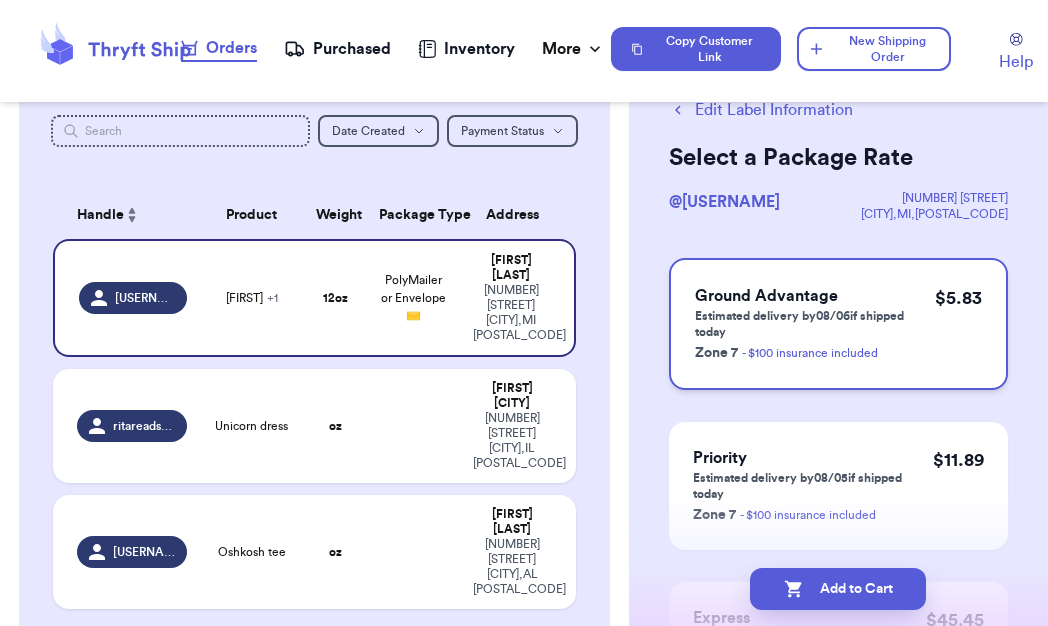 scroll, scrollTop: 50, scrollLeft: 0, axis: vertical 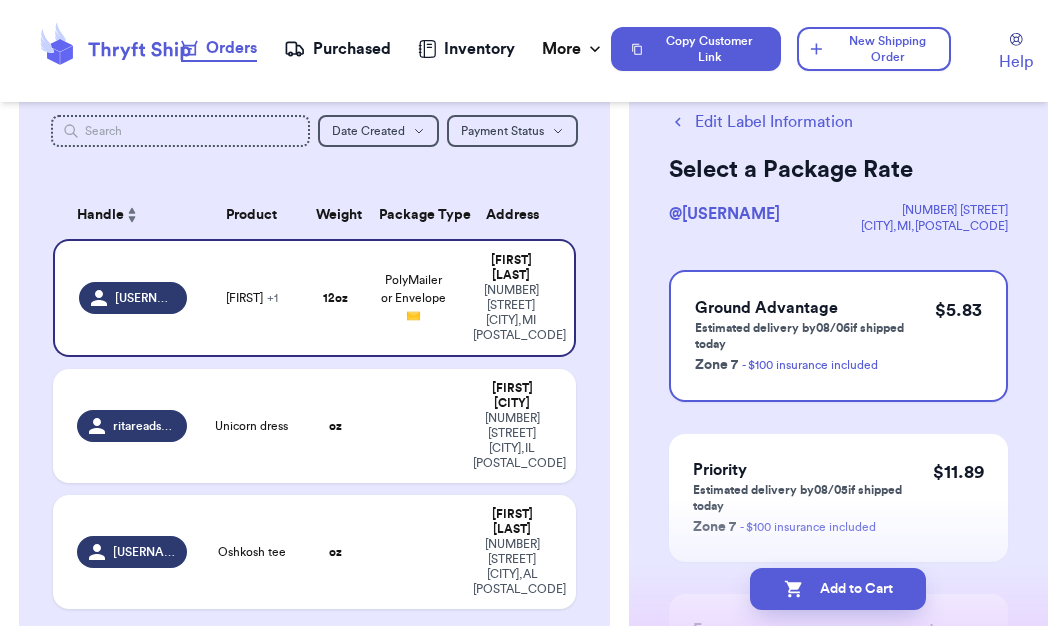 click on "Edit Label Information" at bounding box center (761, 122) 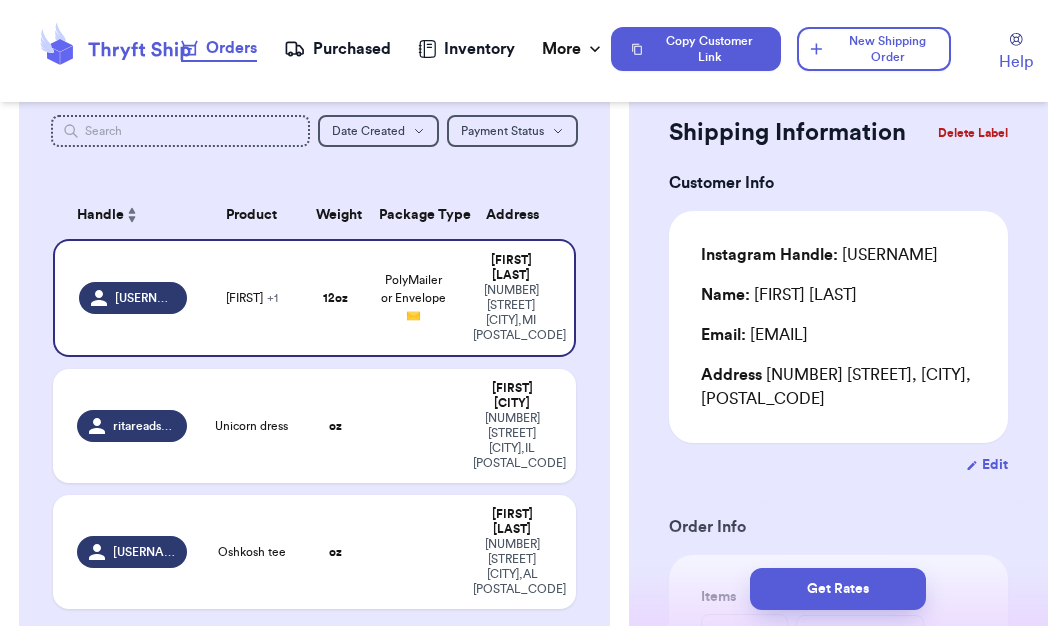 scroll, scrollTop: 52, scrollLeft: 0, axis: vertical 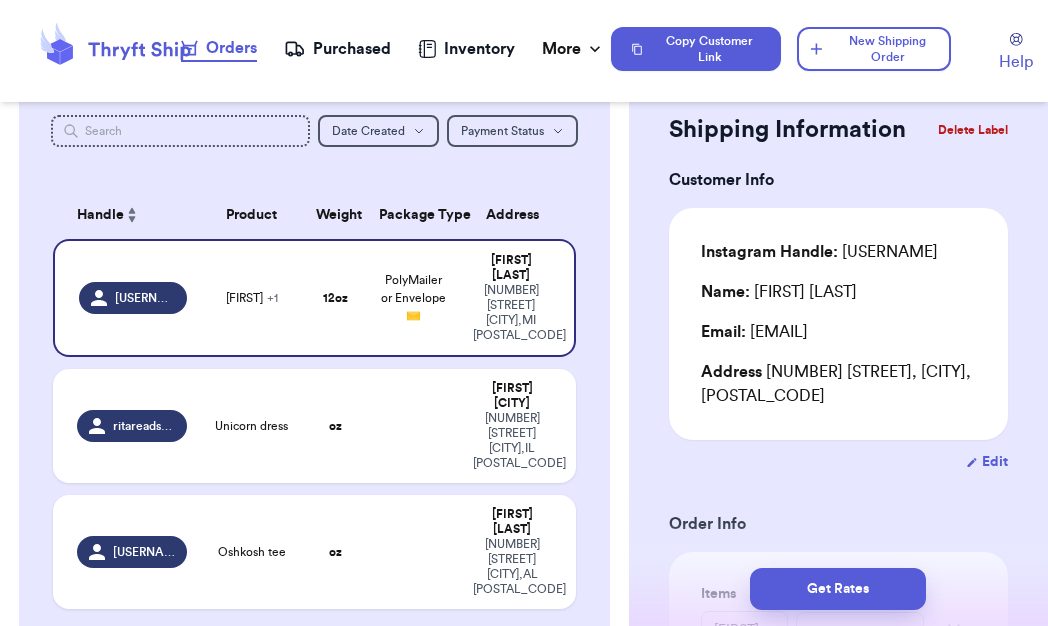 click on "Email:   [EMAIL]" at bounding box center [838, 332] 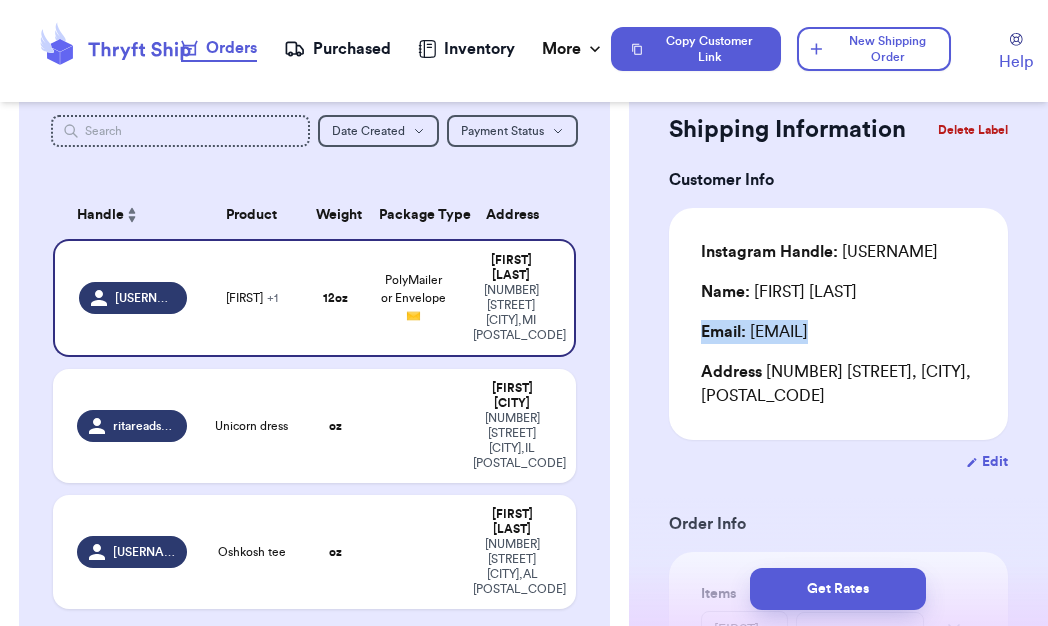 click on "Email:   [EMAIL]" at bounding box center [838, 332] 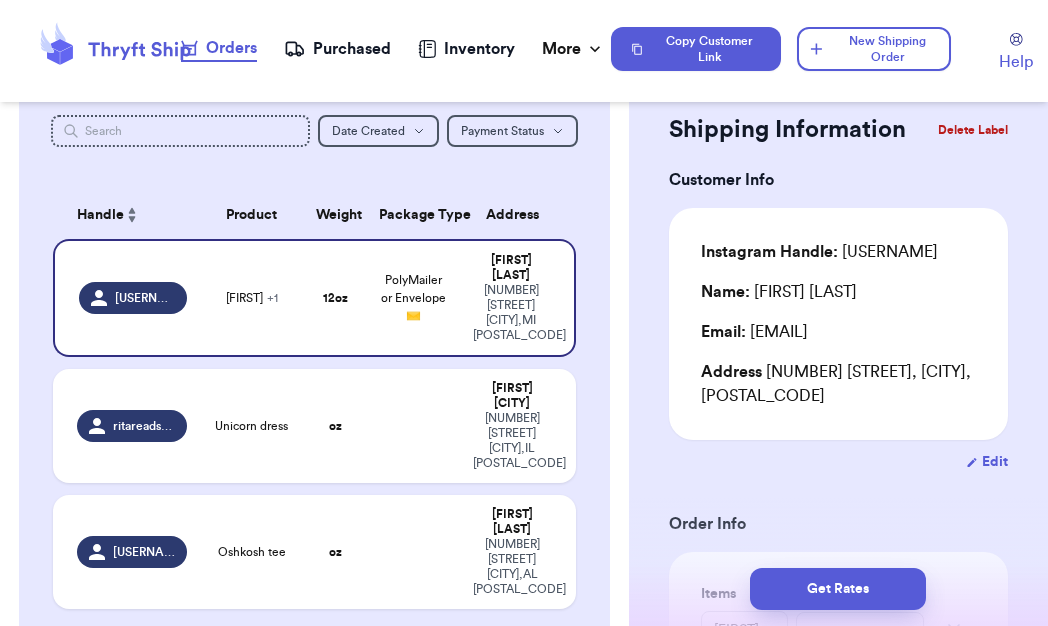 drag, startPoint x: 940, startPoint y: 340, endPoint x: 753, endPoint y: 340, distance: 187 